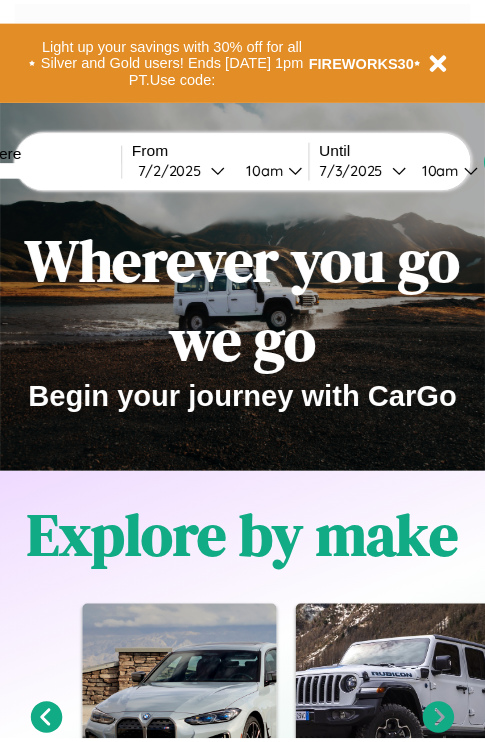 scroll, scrollTop: 0, scrollLeft: 0, axis: both 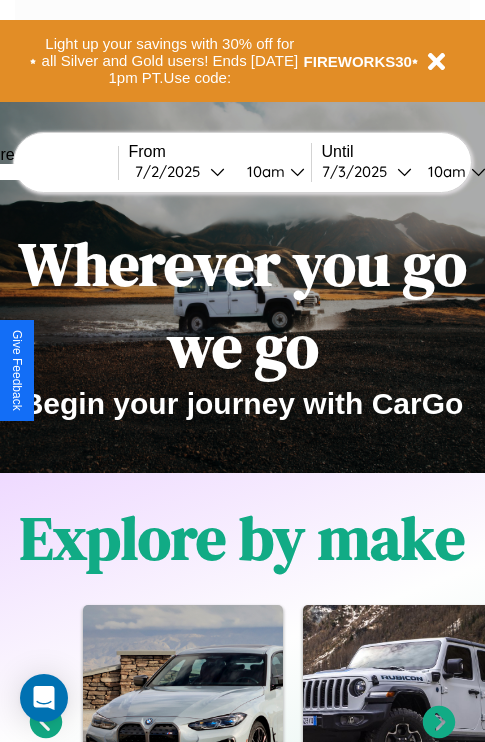 click at bounding box center [43, 172] 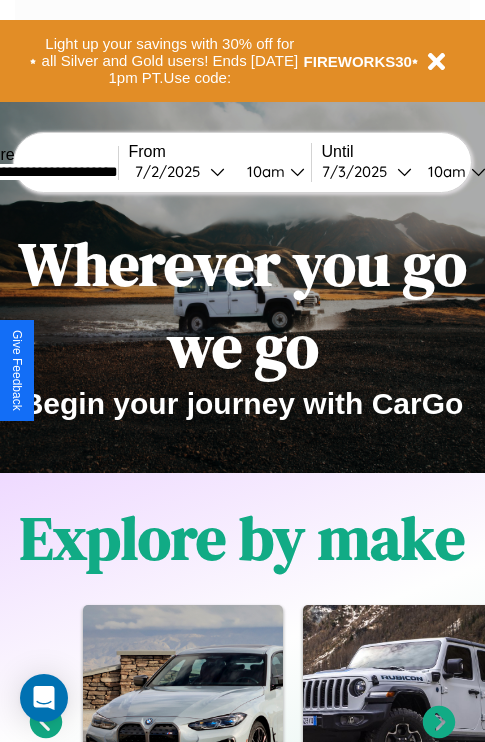 type on "**********" 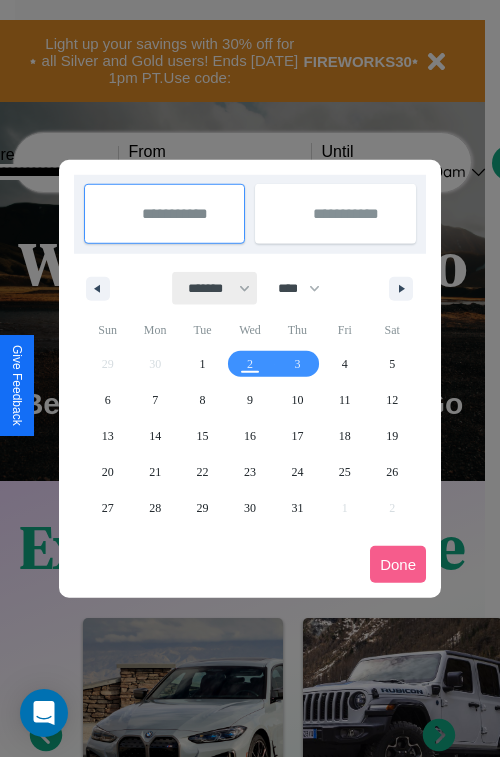 click on "******* ******** ***** ***** *** **** **** ****** ********* ******* ******** ********" at bounding box center (215, 288) 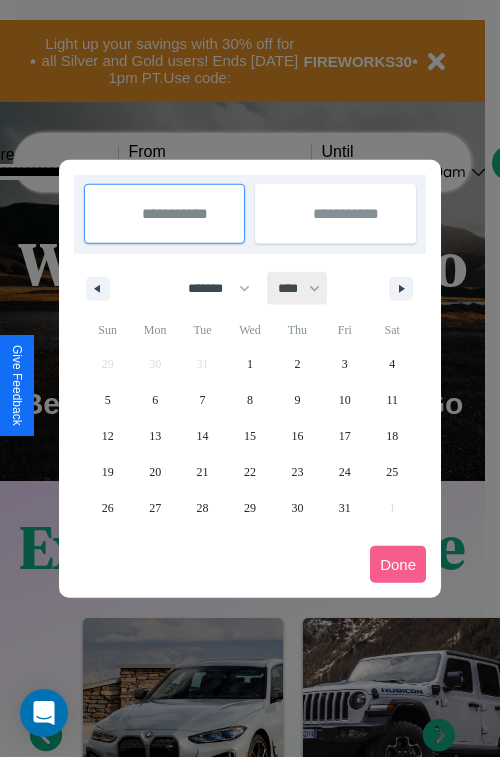 click on "**** **** **** **** **** **** **** **** **** **** **** **** **** **** **** **** **** **** **** **** **** **** **** **** **** **** **** **** **** **** **** **** **** **** **** **** **** **** **** **** **** **** **** **** **** **** **** **** **** **** **** **** **** **** **** **** **** **** **** **** **** **** **** **** **** **** **** **** **** **** **** **** **** **** **** **** **** **** **** **** **** **** **** **** **** **** **** **** **** **** **** **** **** **** **** **** **** **** **** **** **** **** **** **** **** **** **** **** **** **** **** **** **** **** **** **** **** **** **** **** ****" at bounding box center (298, 288) 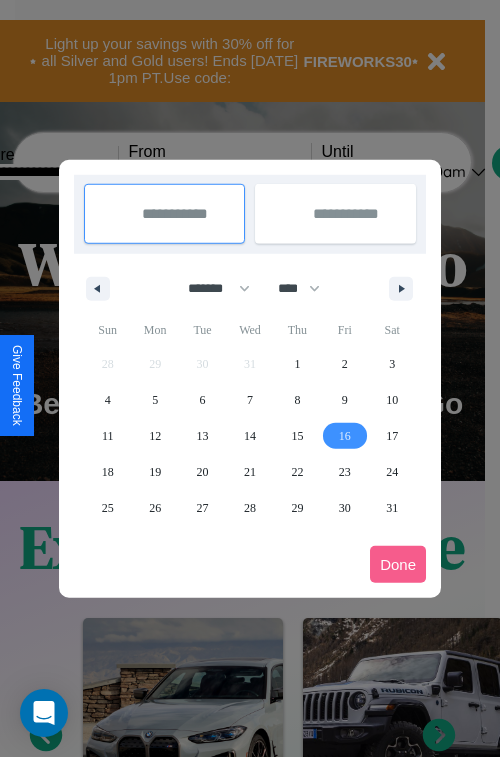 click on "16" at bounding box center (345, 436) 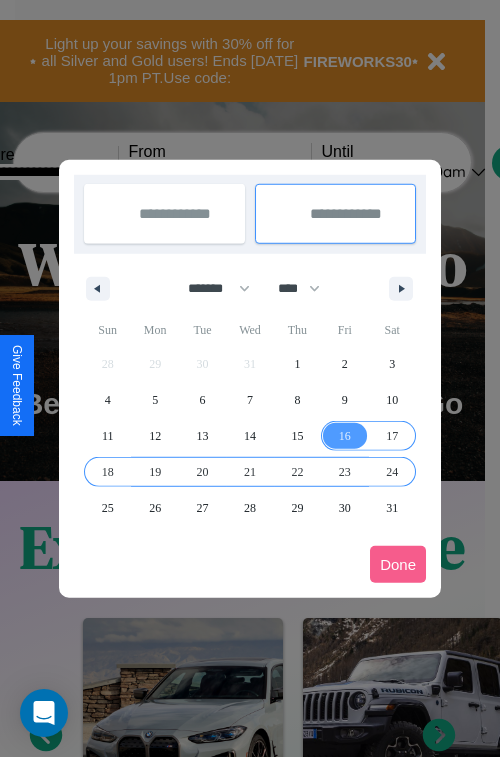 click on "24" at bounding box center (392, 472) 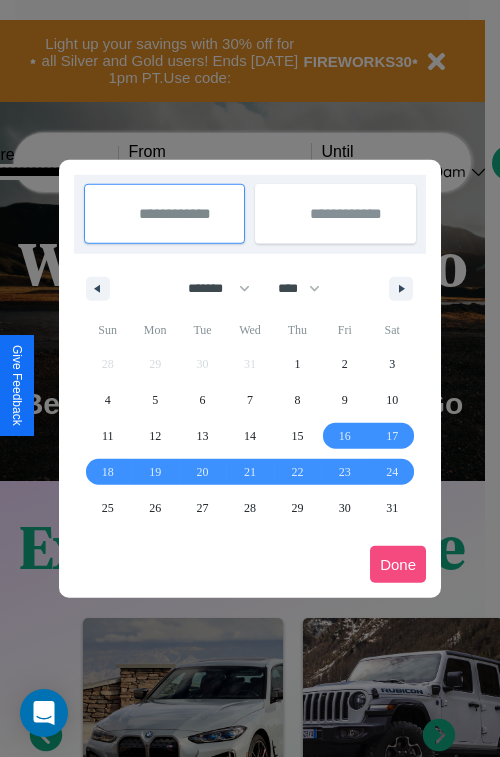 click on "Done" at bounding box center (398, 564) 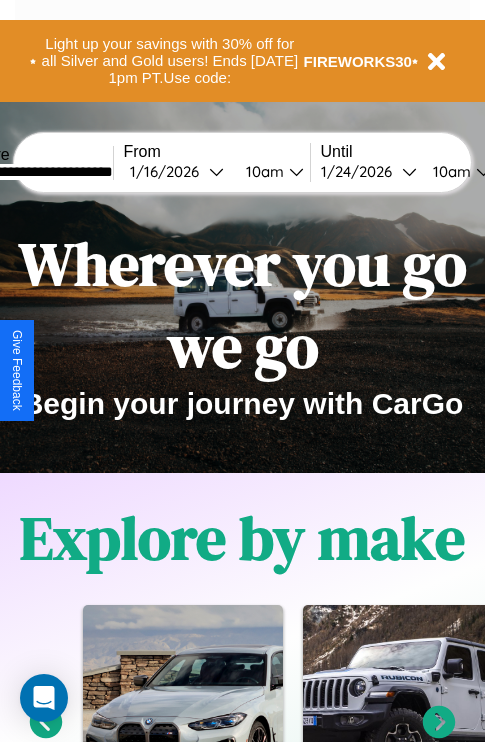 scroll, scrollTop: 0, scrollLeft: 72, axis: horizontal 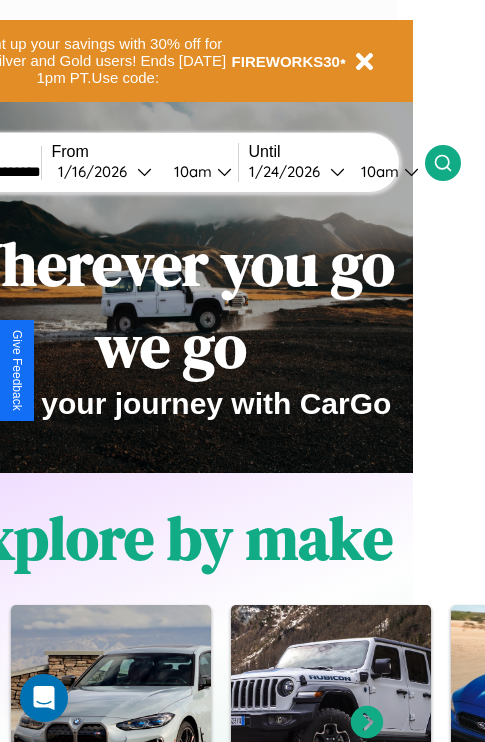 click 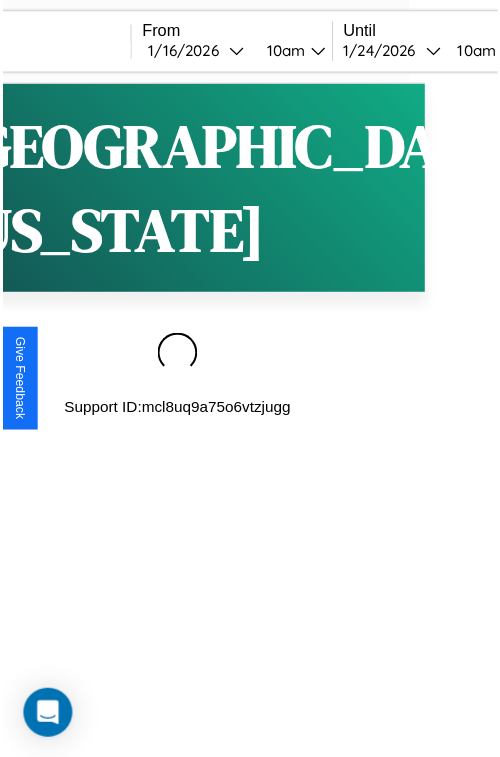 scroll, scrollTop: 0, scrollLeft: 0, axis: both 